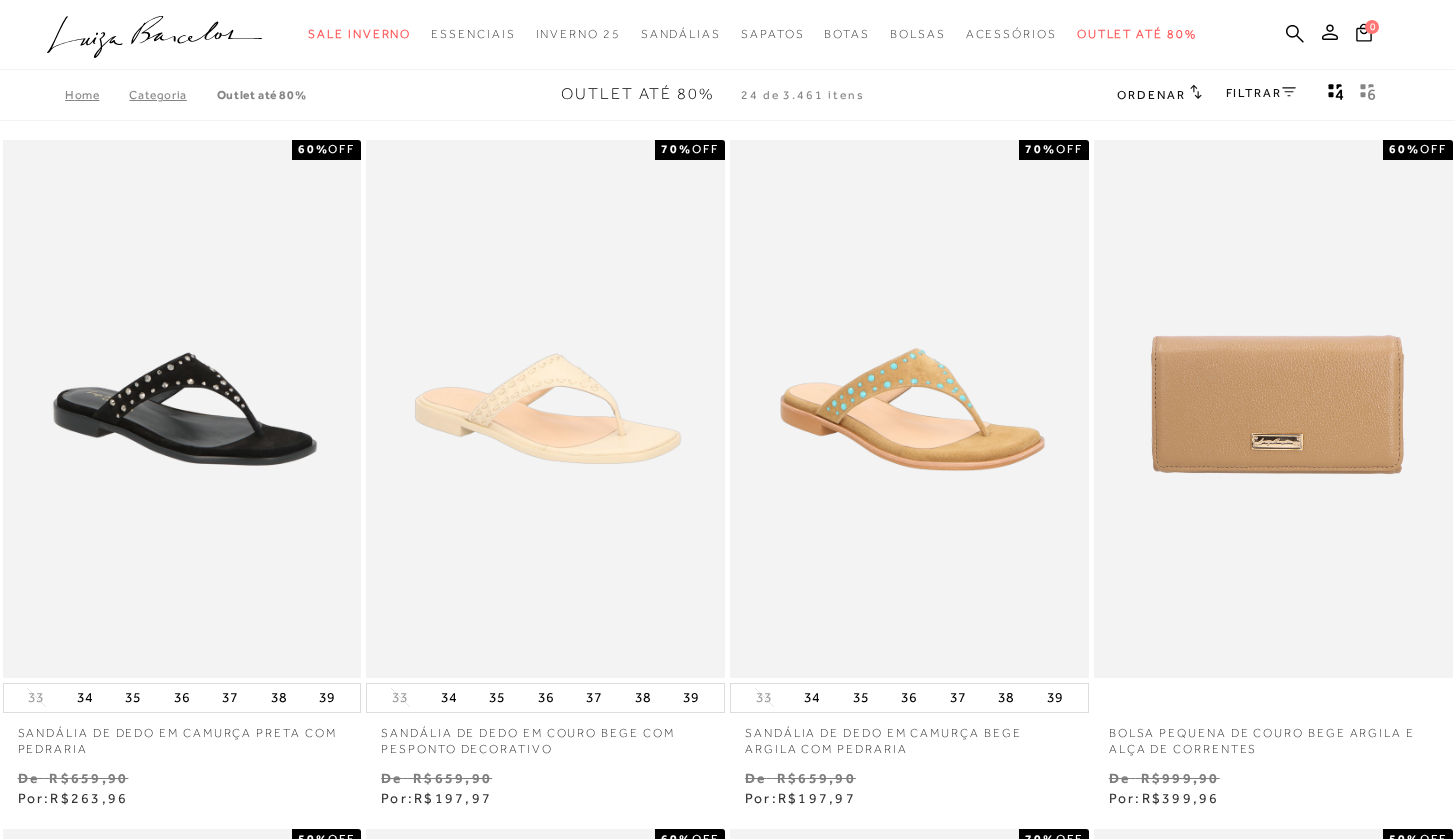 scroll, scrollTop: 639, scrollLeft: 0, axis: vertical 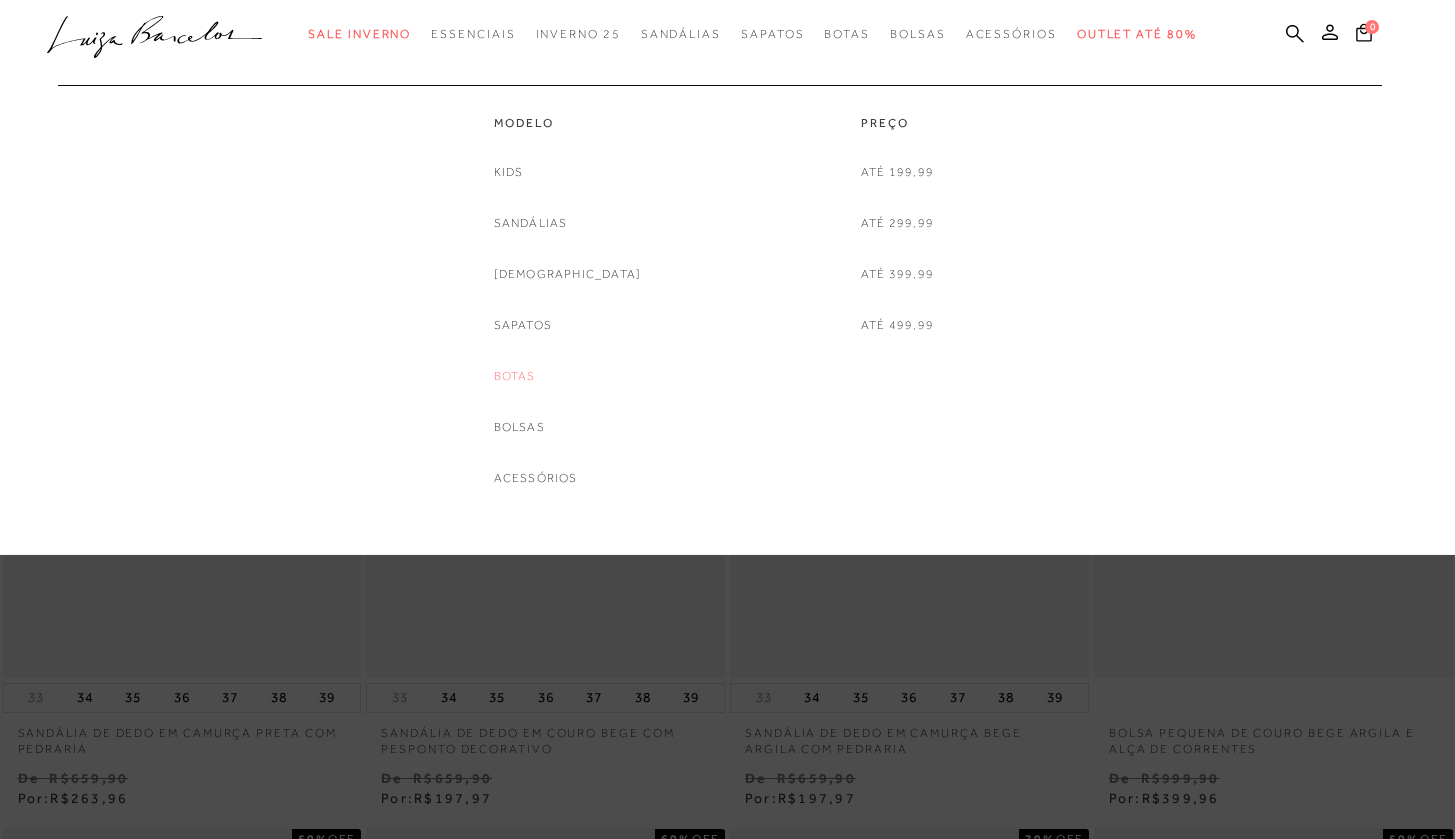click on "Botas" at bounding box center [515, 376] 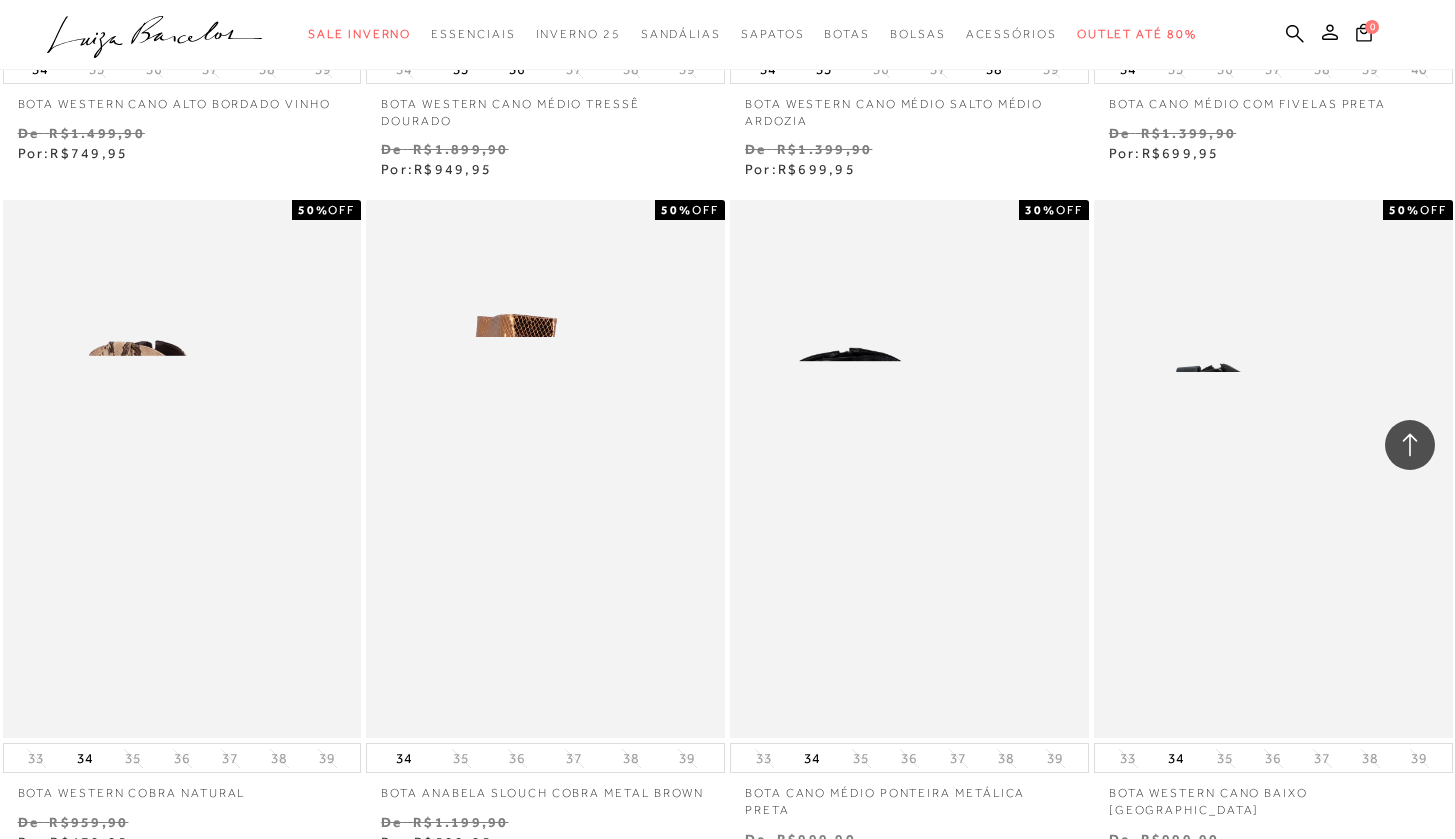 scroll, scrollTop: 4027, scrollLeft: 0, axis: vertical 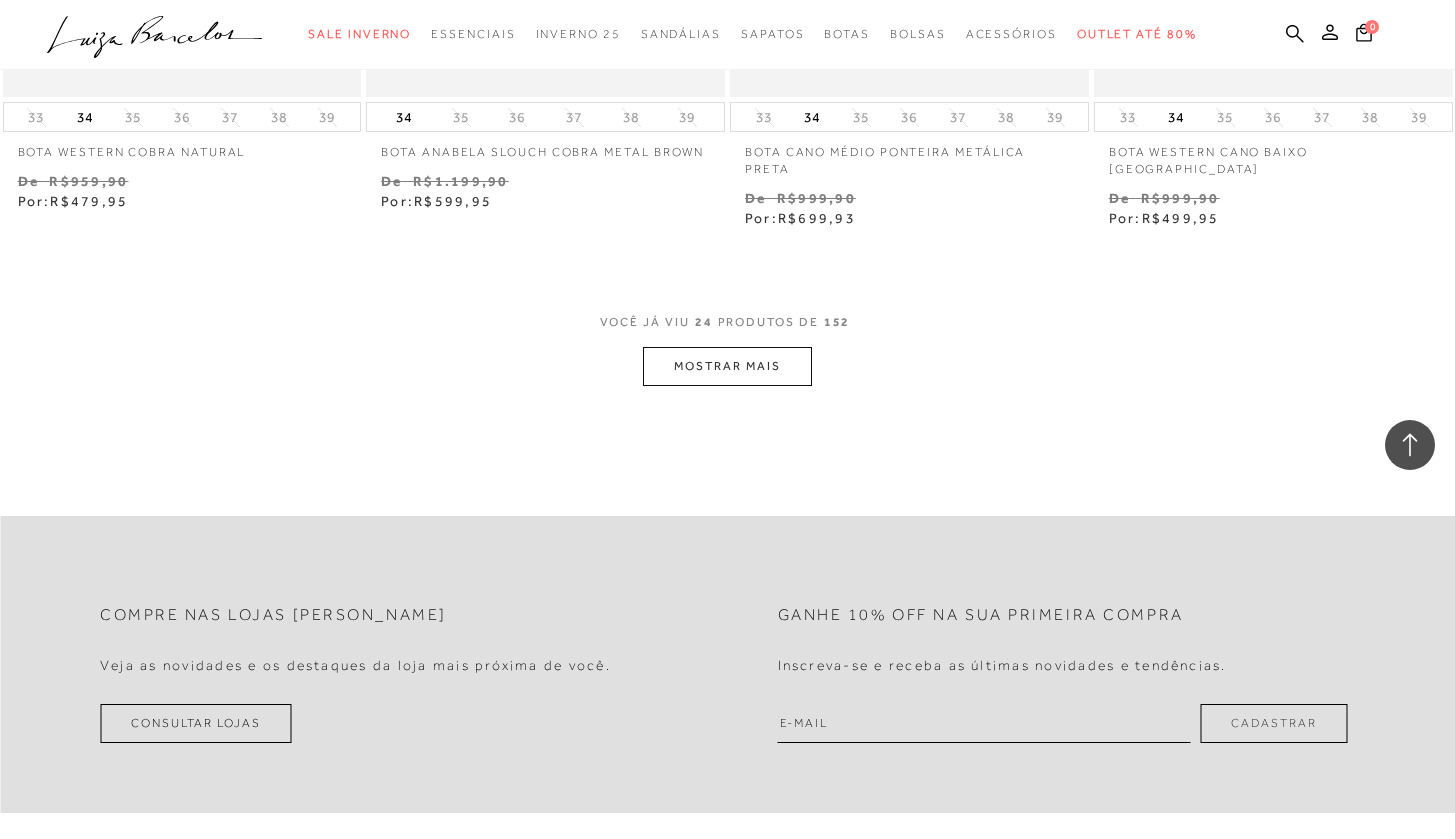click on "MOSTRAR MAIS" at bounding box center [727, 366] 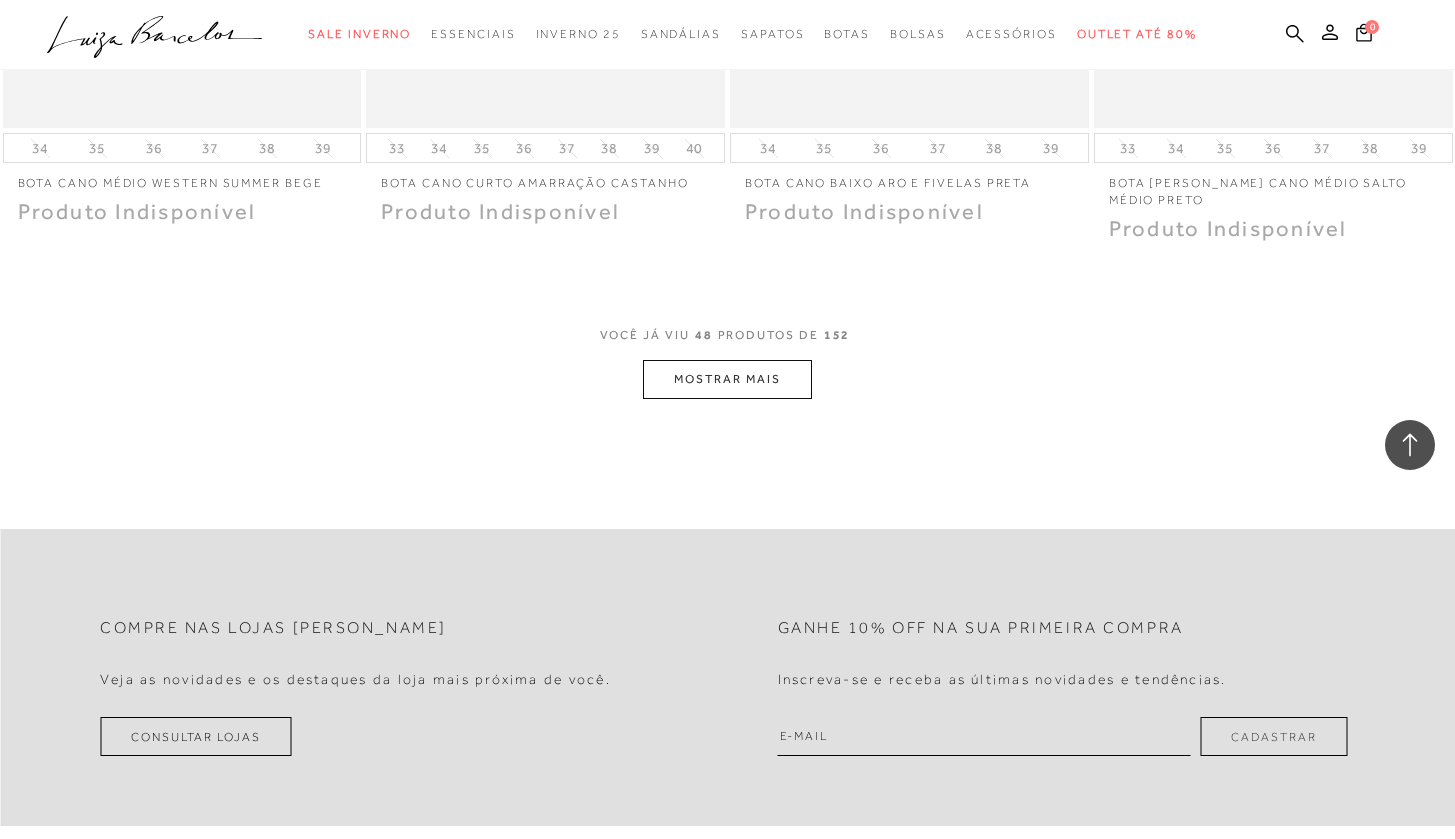 scroll, scrollTop: 7041, scrollLeft: 0, axis: vertical 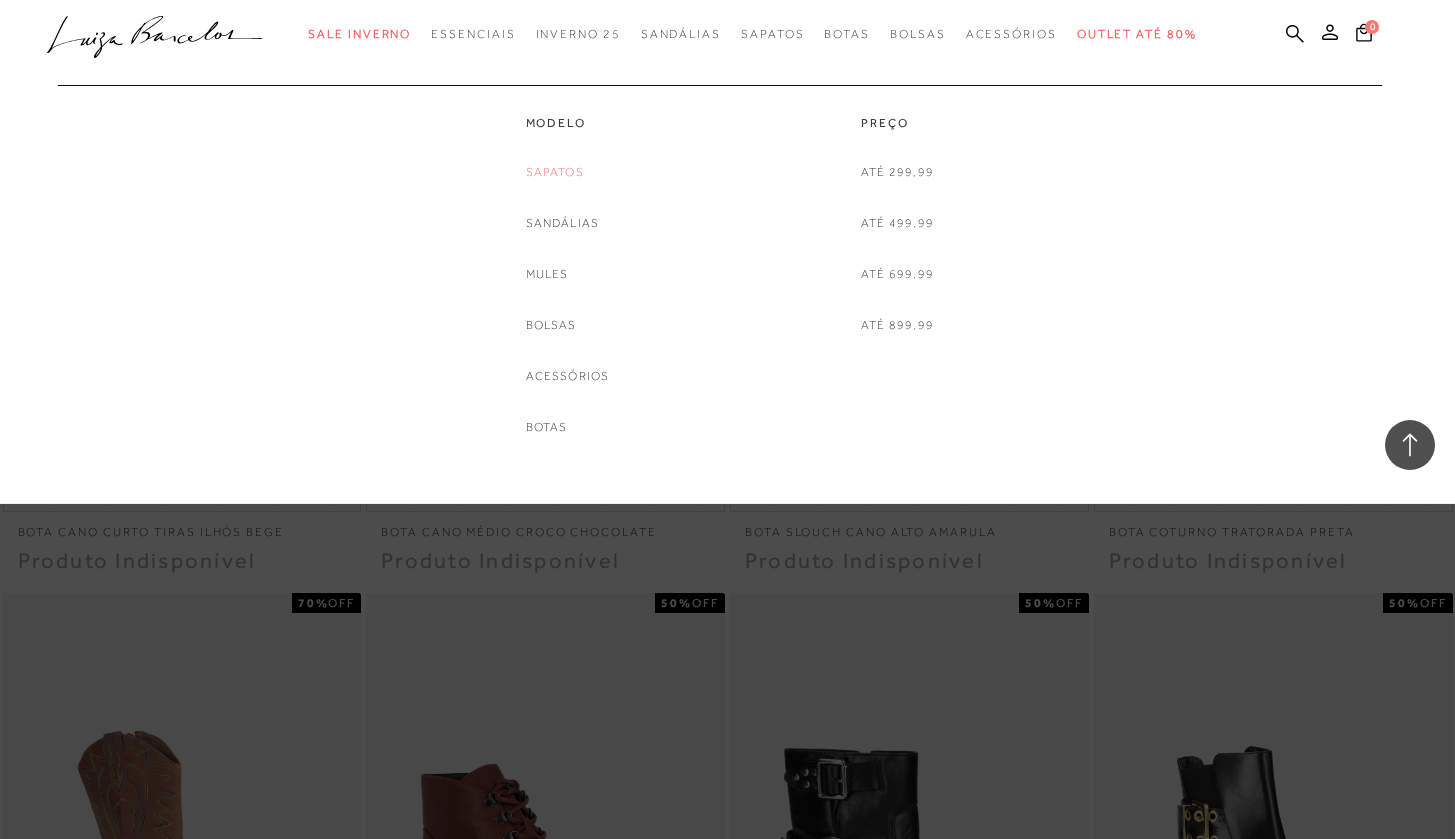 click on "Sapatos" at bounding box center [555, 172] 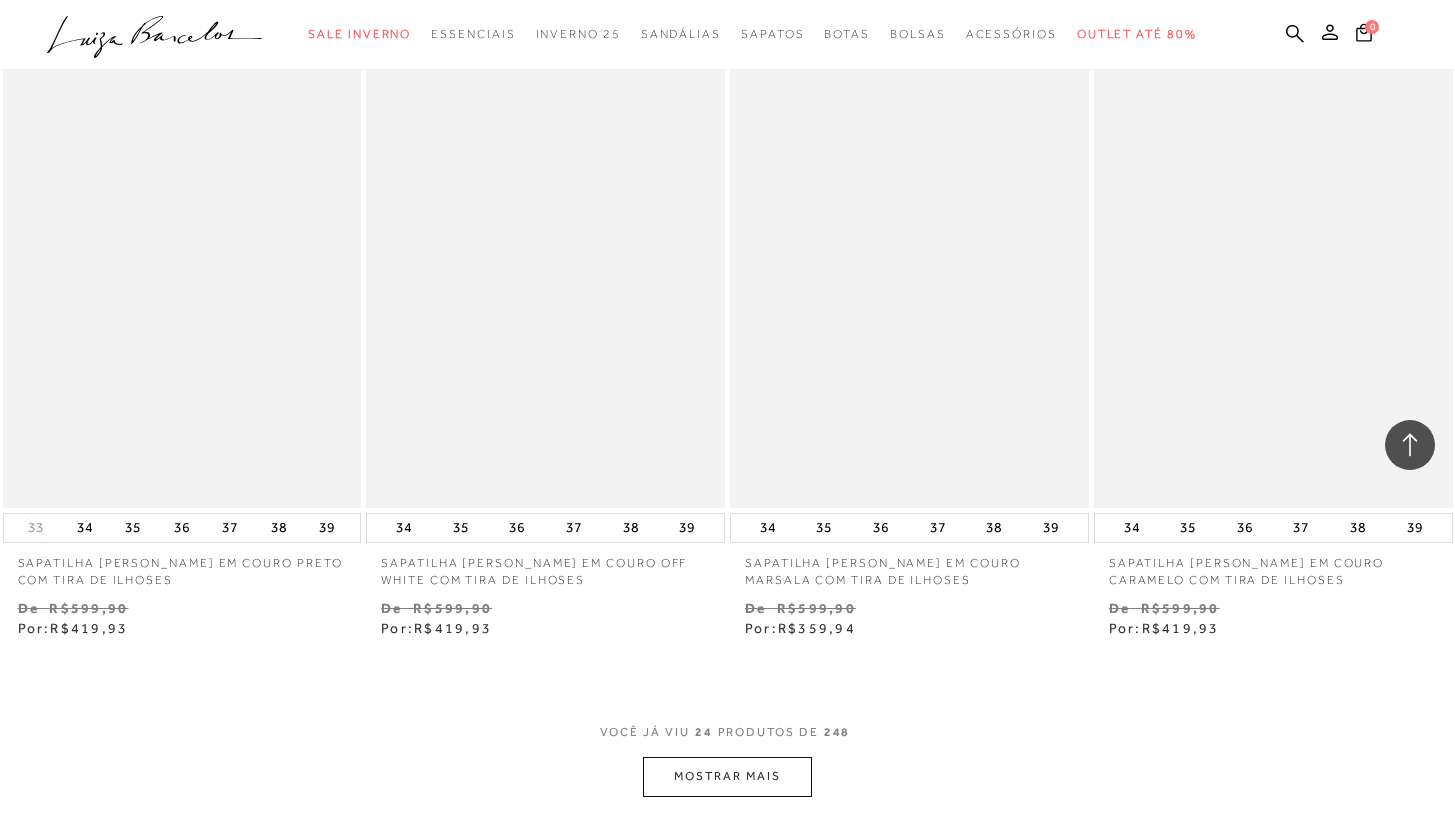 scroll, scrollTop: 3671, scrollLeft: 0, axis: vertical 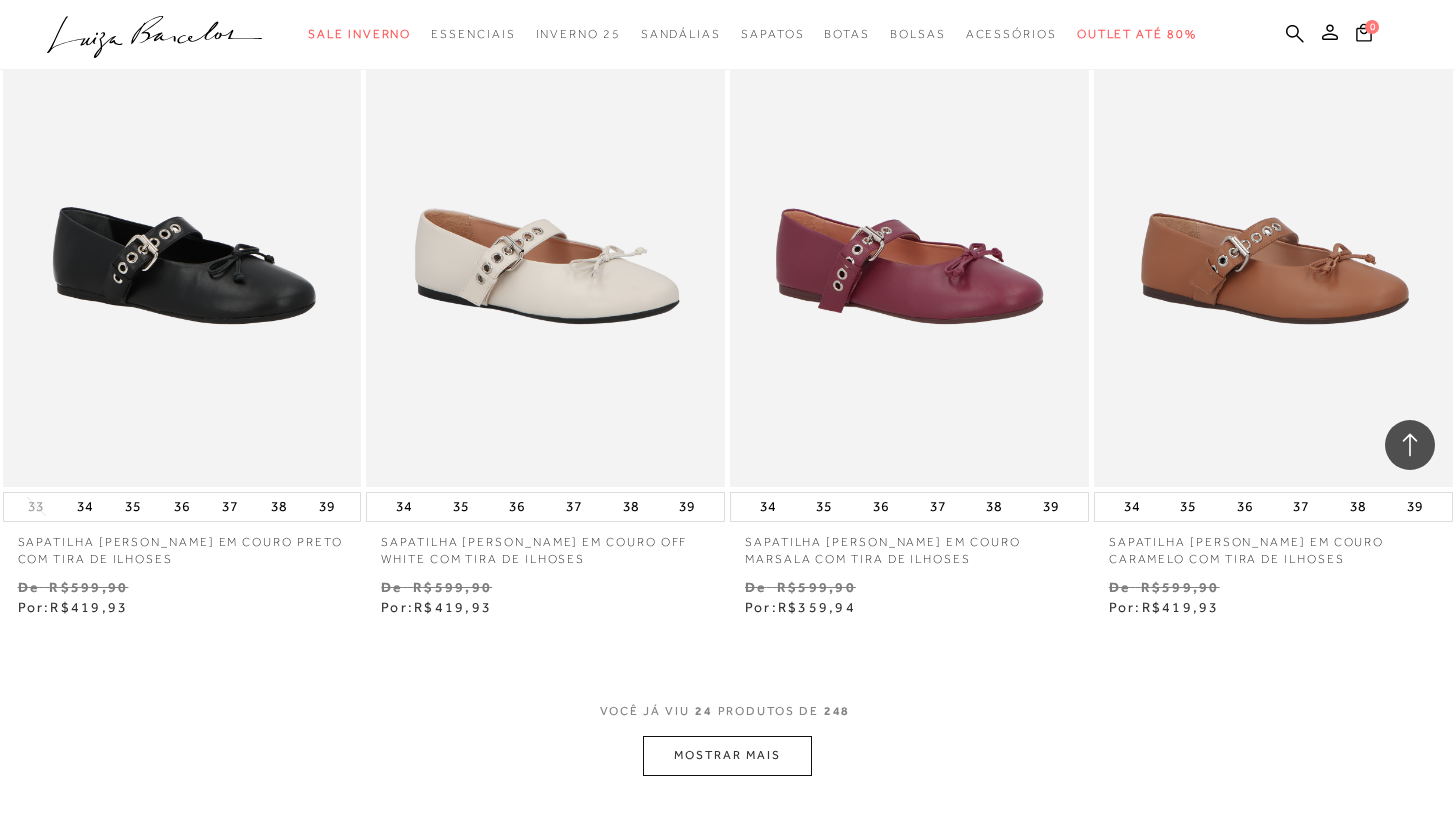 click on "MOSTRAR MAIS" at bounding box center [727, 755] 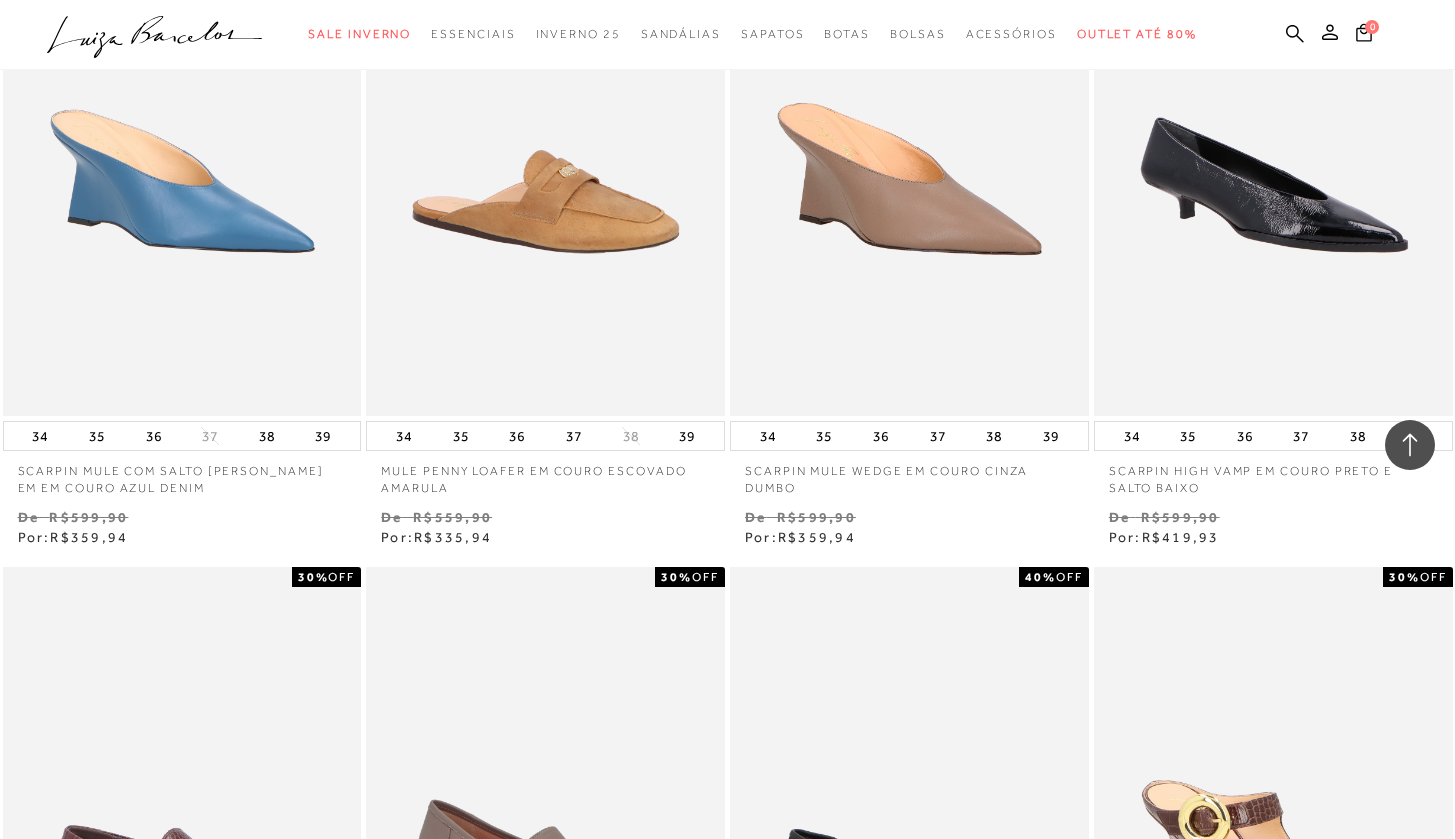 scroll, scrollTop: 7143, scrollLeft: 0, axis: vertical 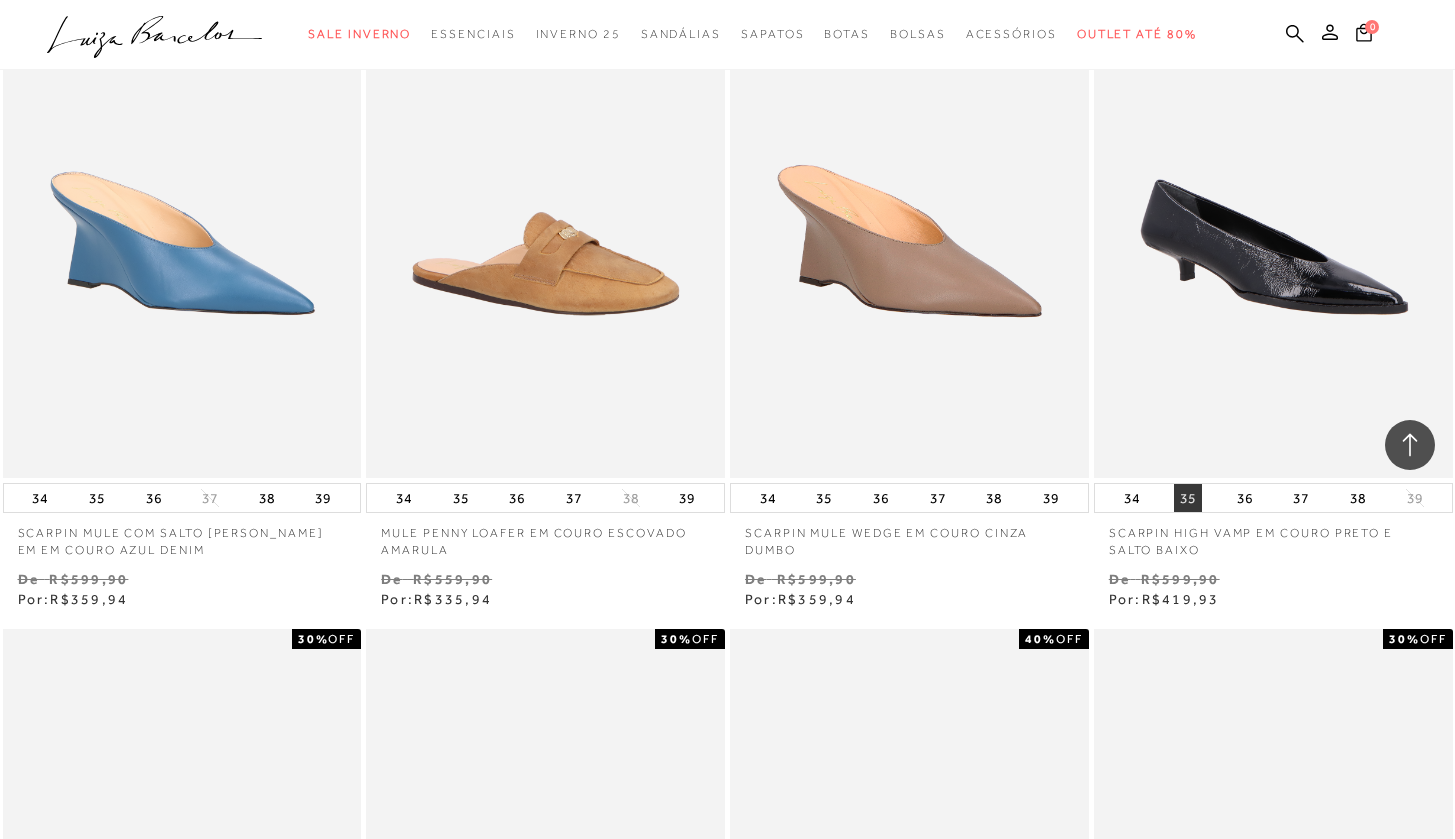 click on "35" at bounding box center (1188, 498) 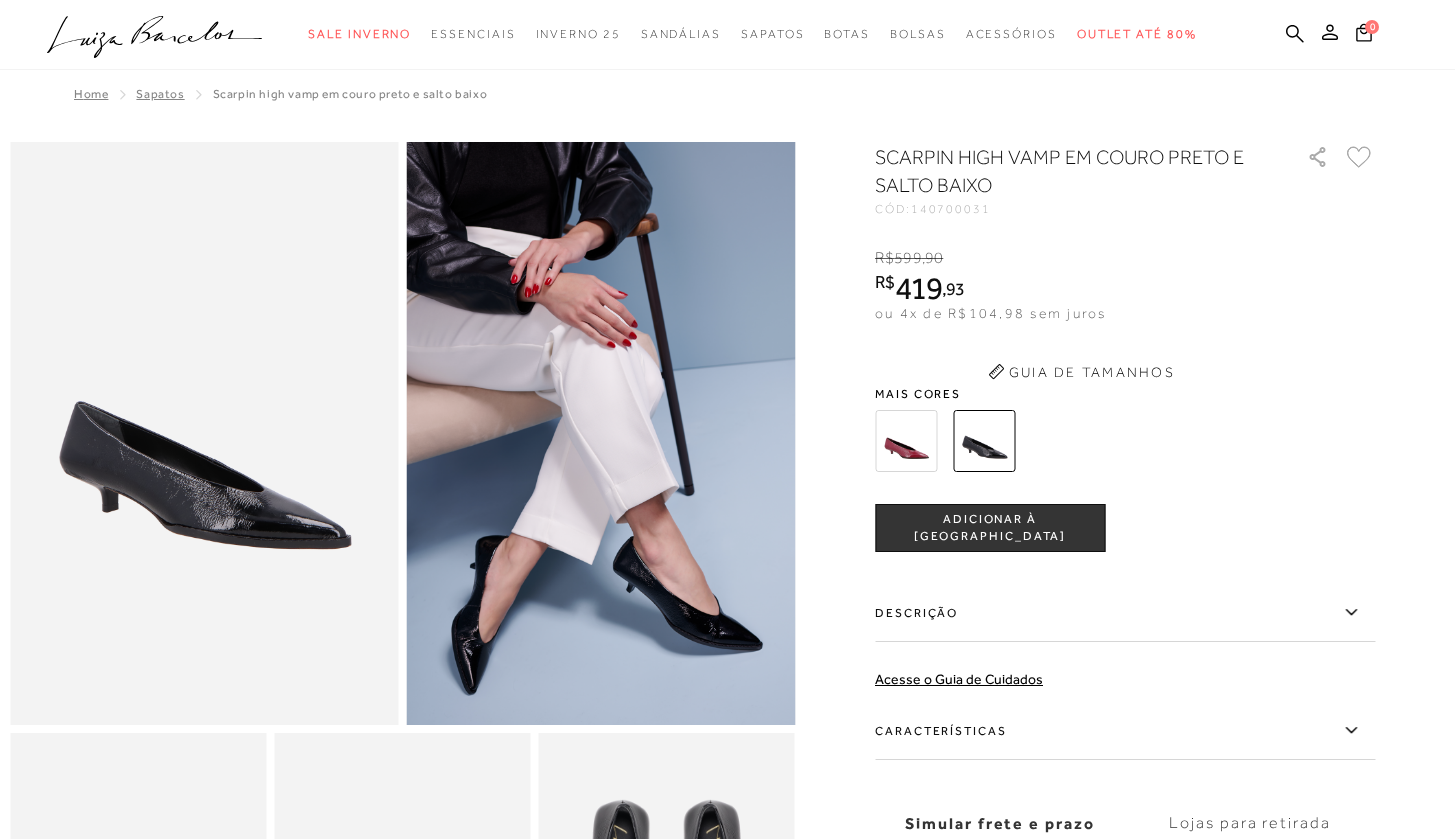 scroll, scrollTop: 0, scrollLeft: 0, axis: both 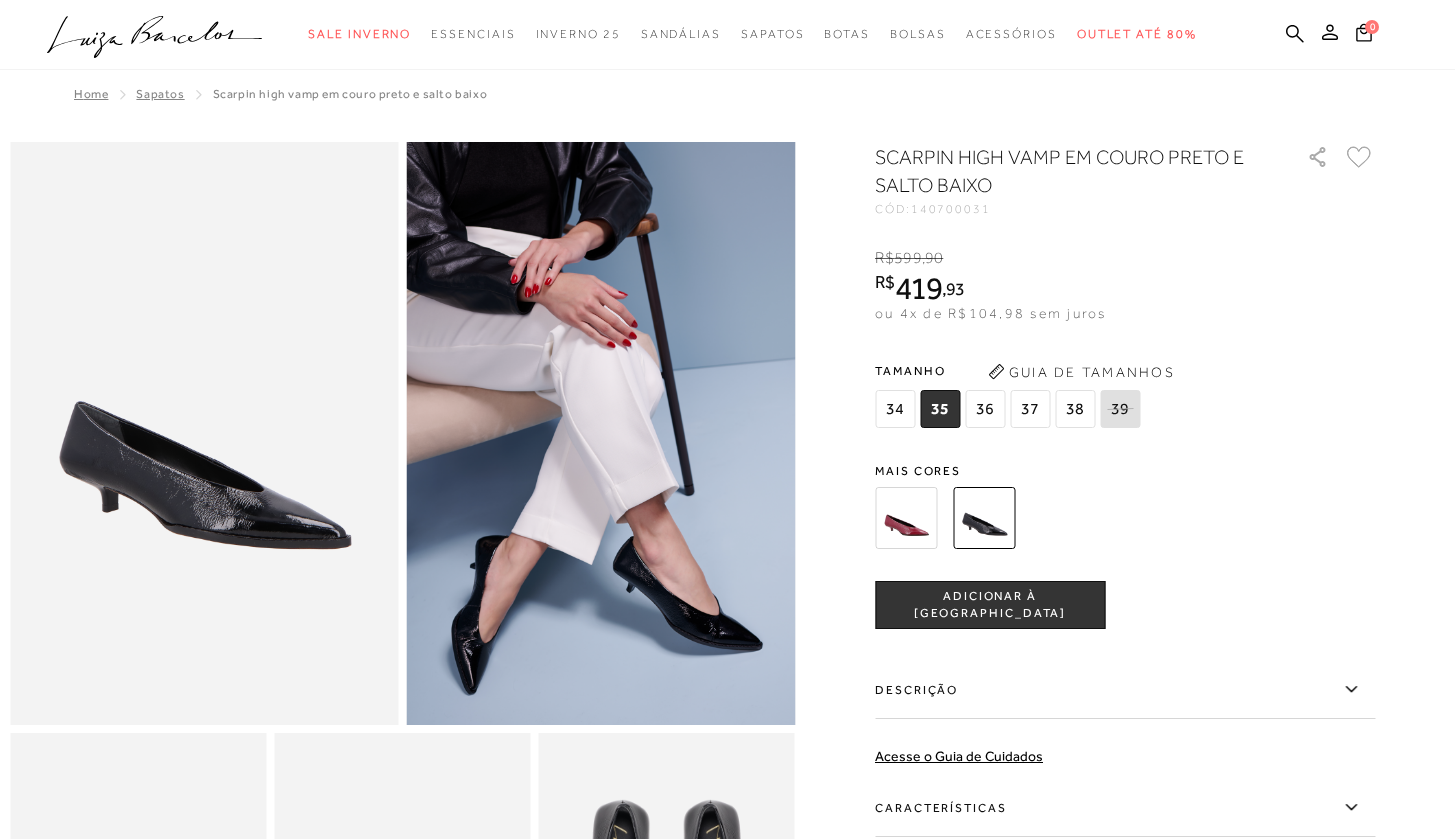 click at bounding box center [906, 518] 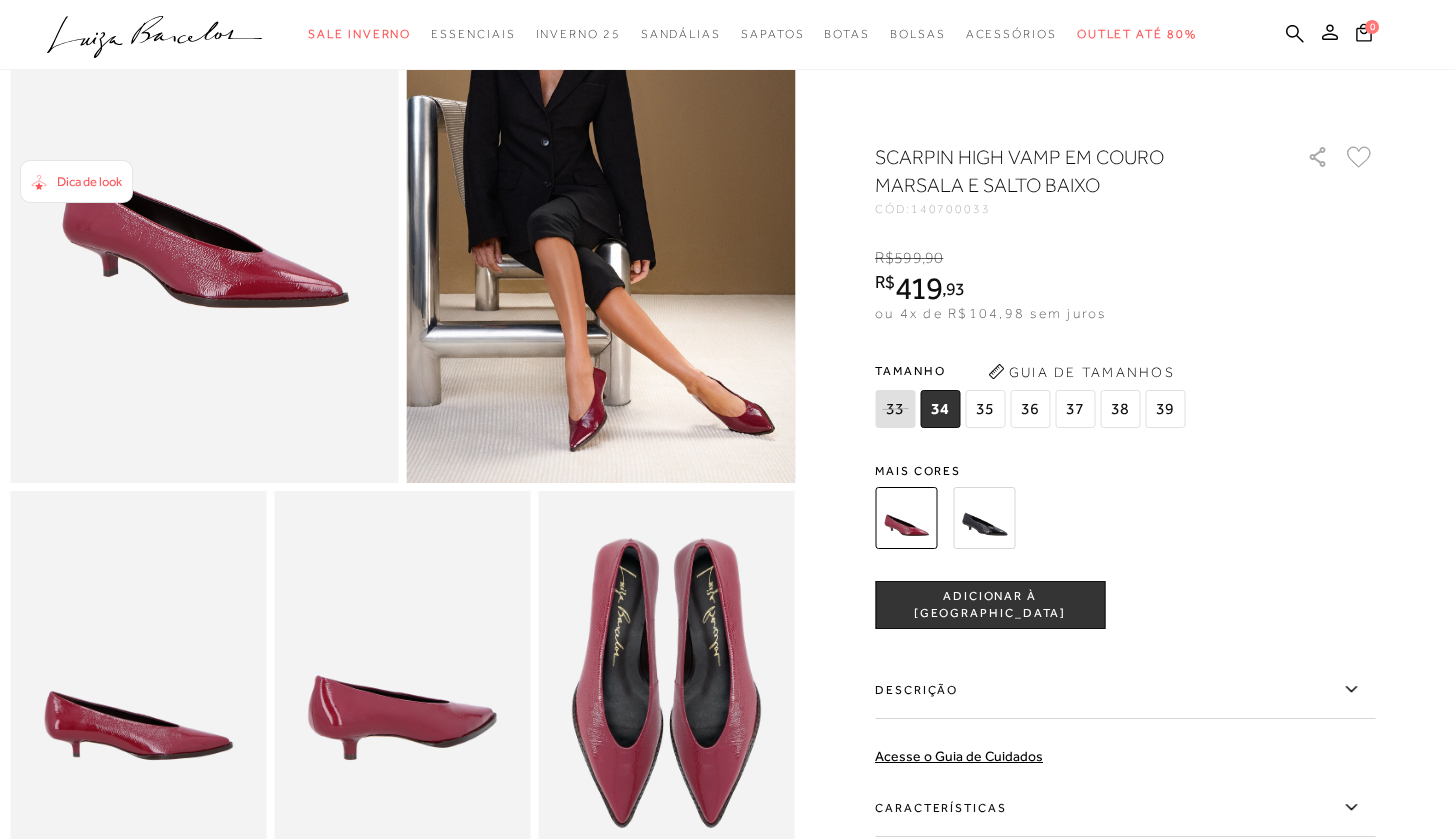 scroll, scrollTop: 331, scrollLeft: 0, axis: vertical 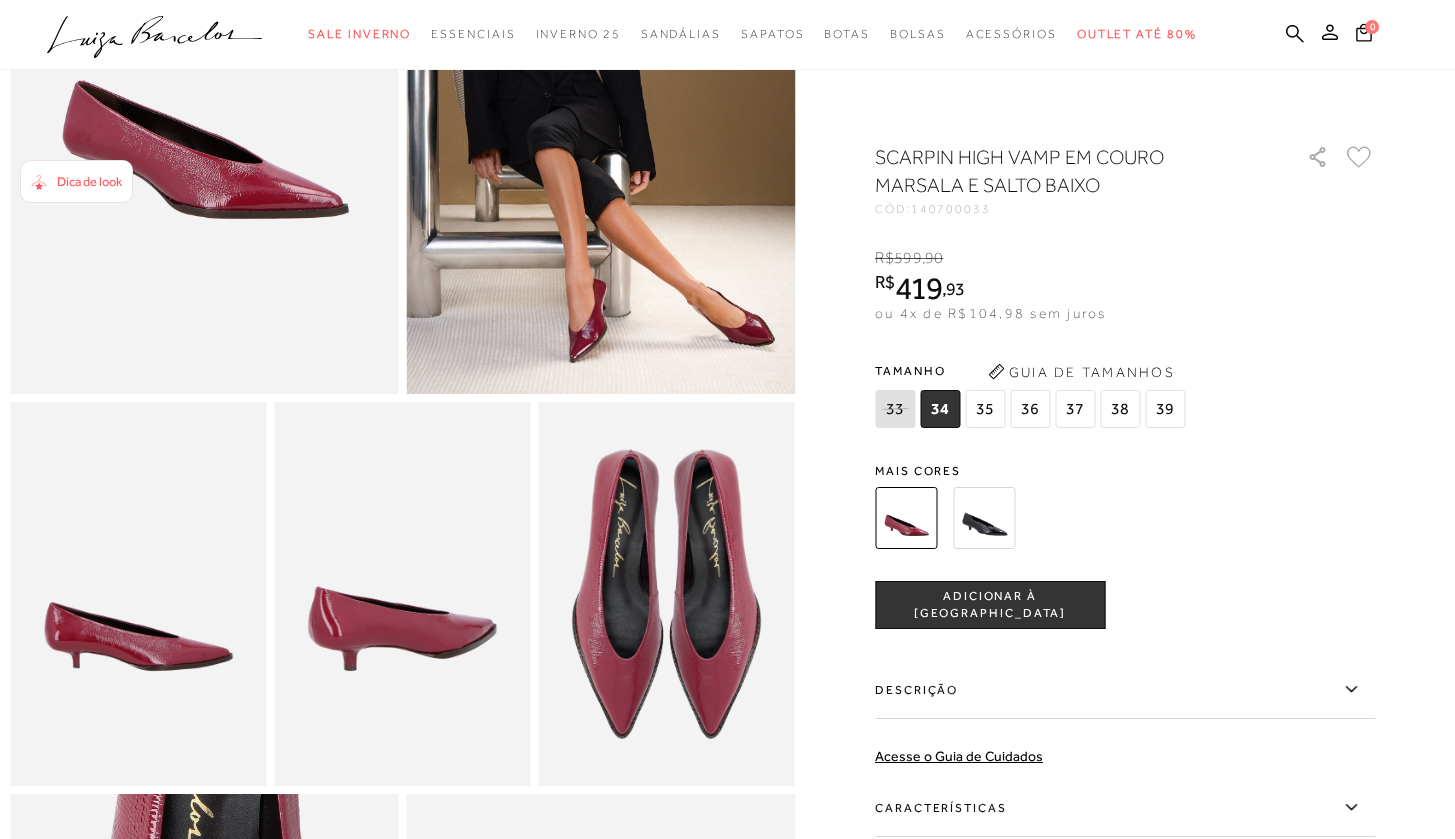 click on "ADICIONAR À [GEOGRAPHIC_DATA]" at bounding box center (990, 605) 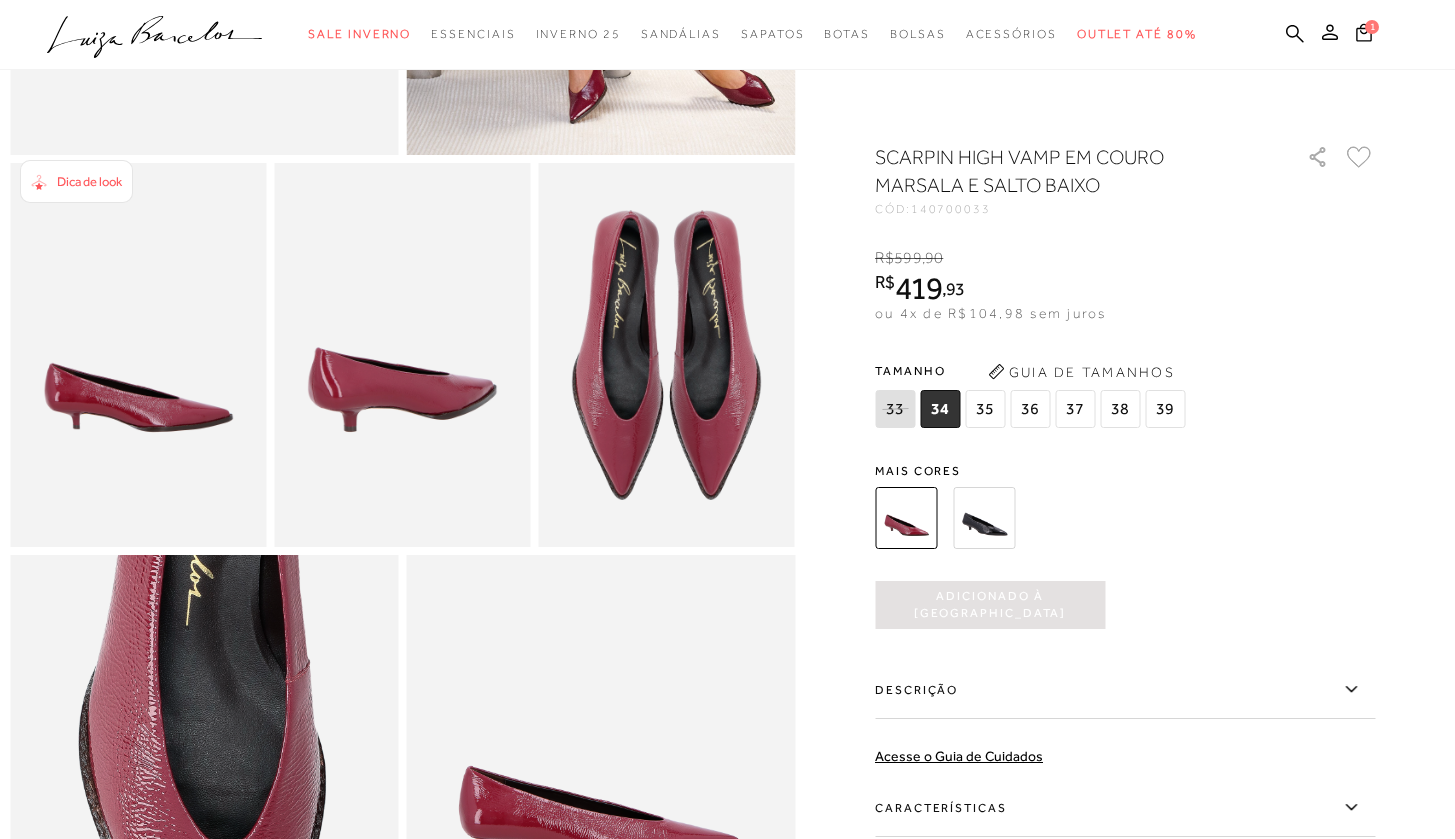 scroll, scrollTop: 0, scrollLeft: 0, axis: both 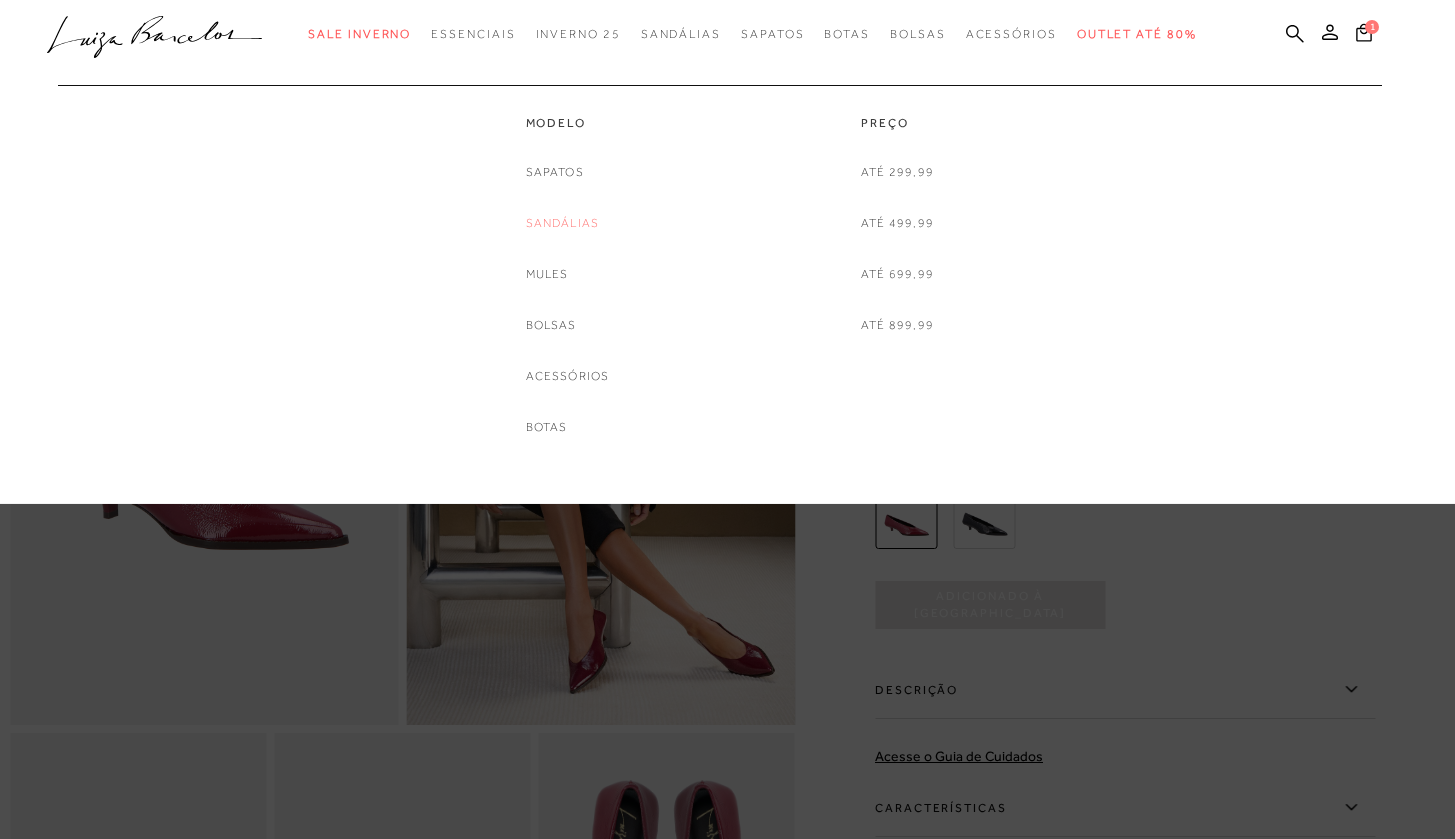 click on "Sandálias" at bounding box center (563, 223) 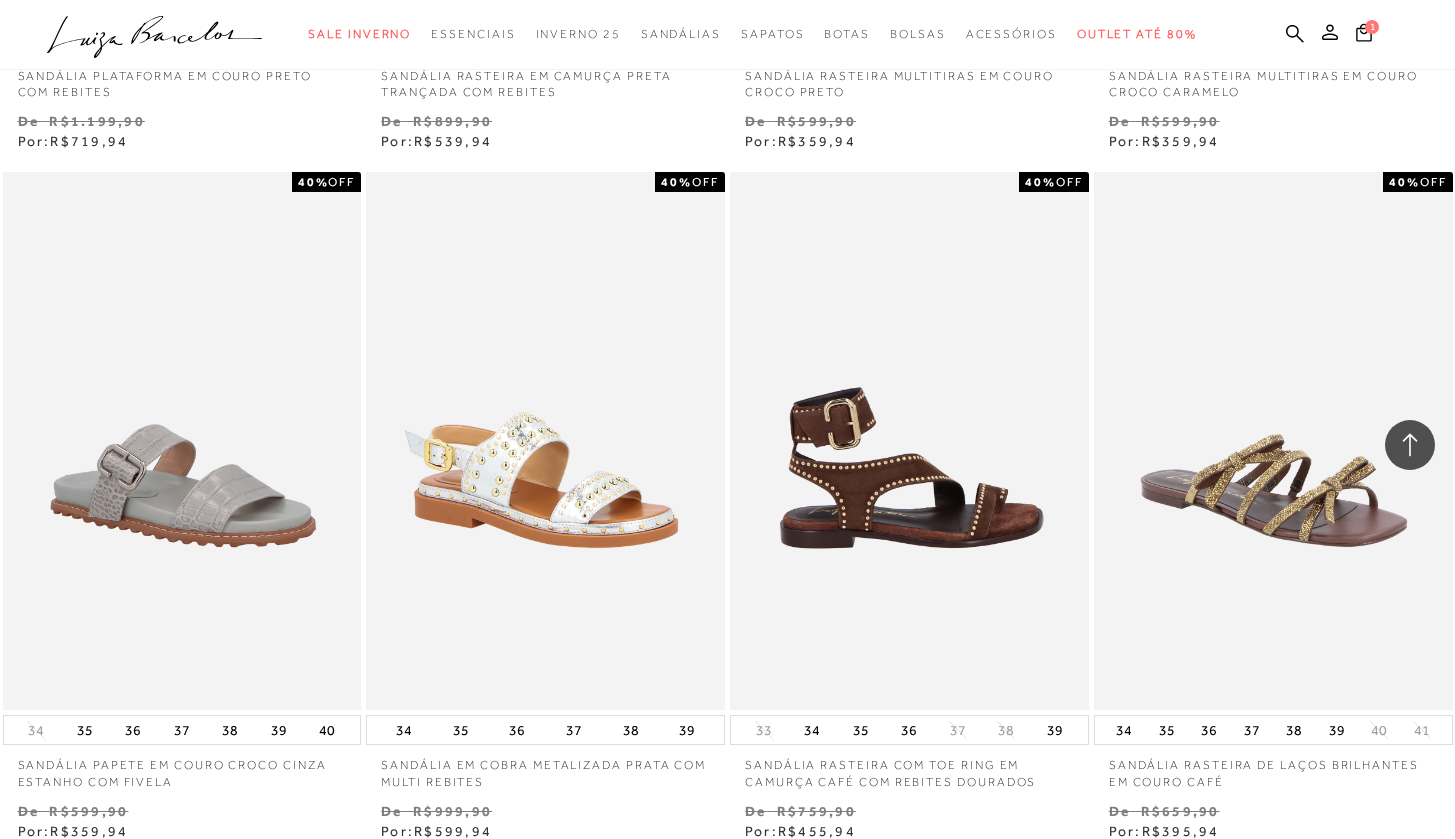 scroll, scrollTop: 3772, scrollLeft: 0, axis: vertical 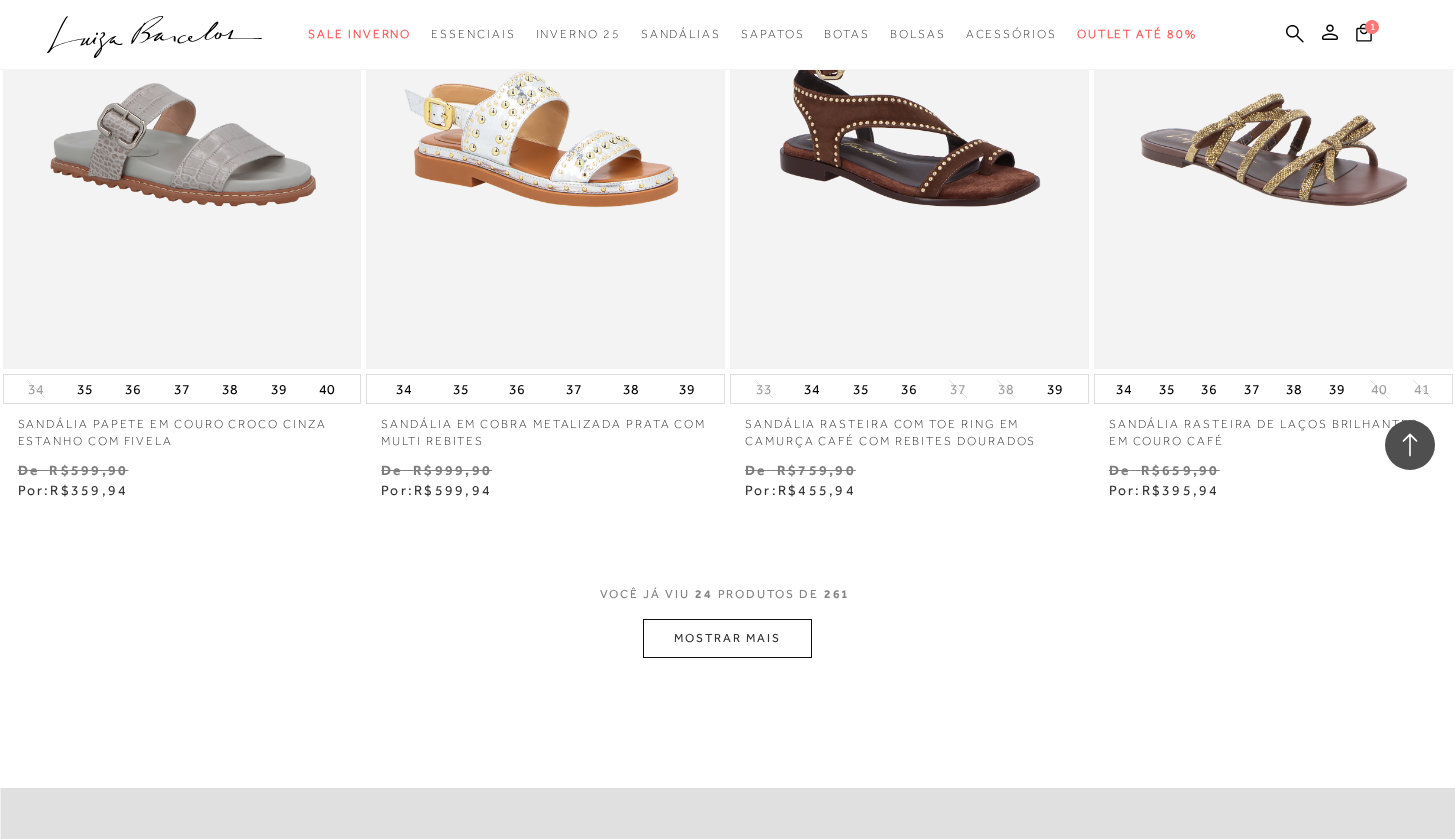 click on "MOSTRAR MAIS" at bounding box center (727, 638) 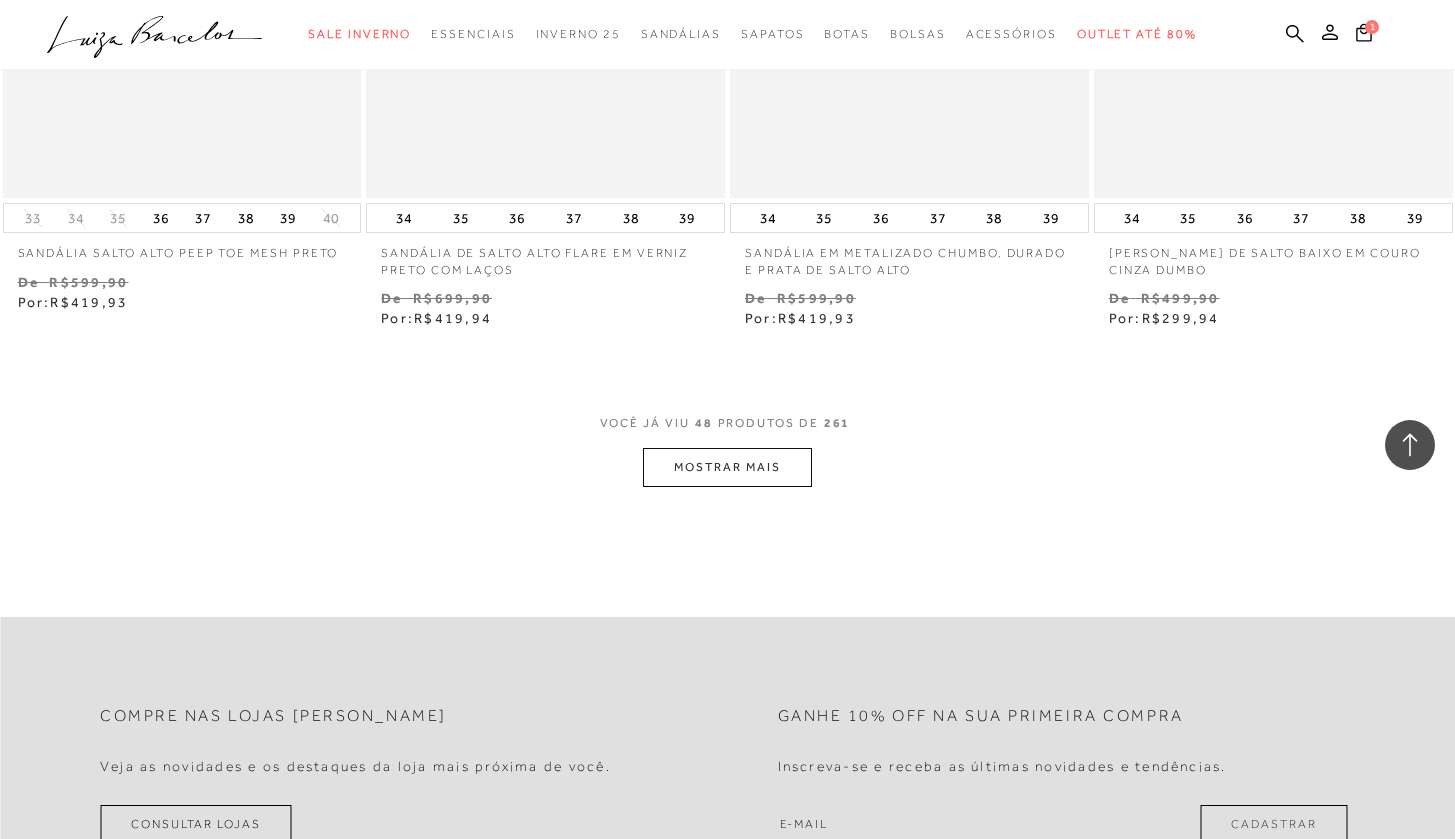 scroll, scrollTop: 8312, scrollLeft: 0, axis: vertical 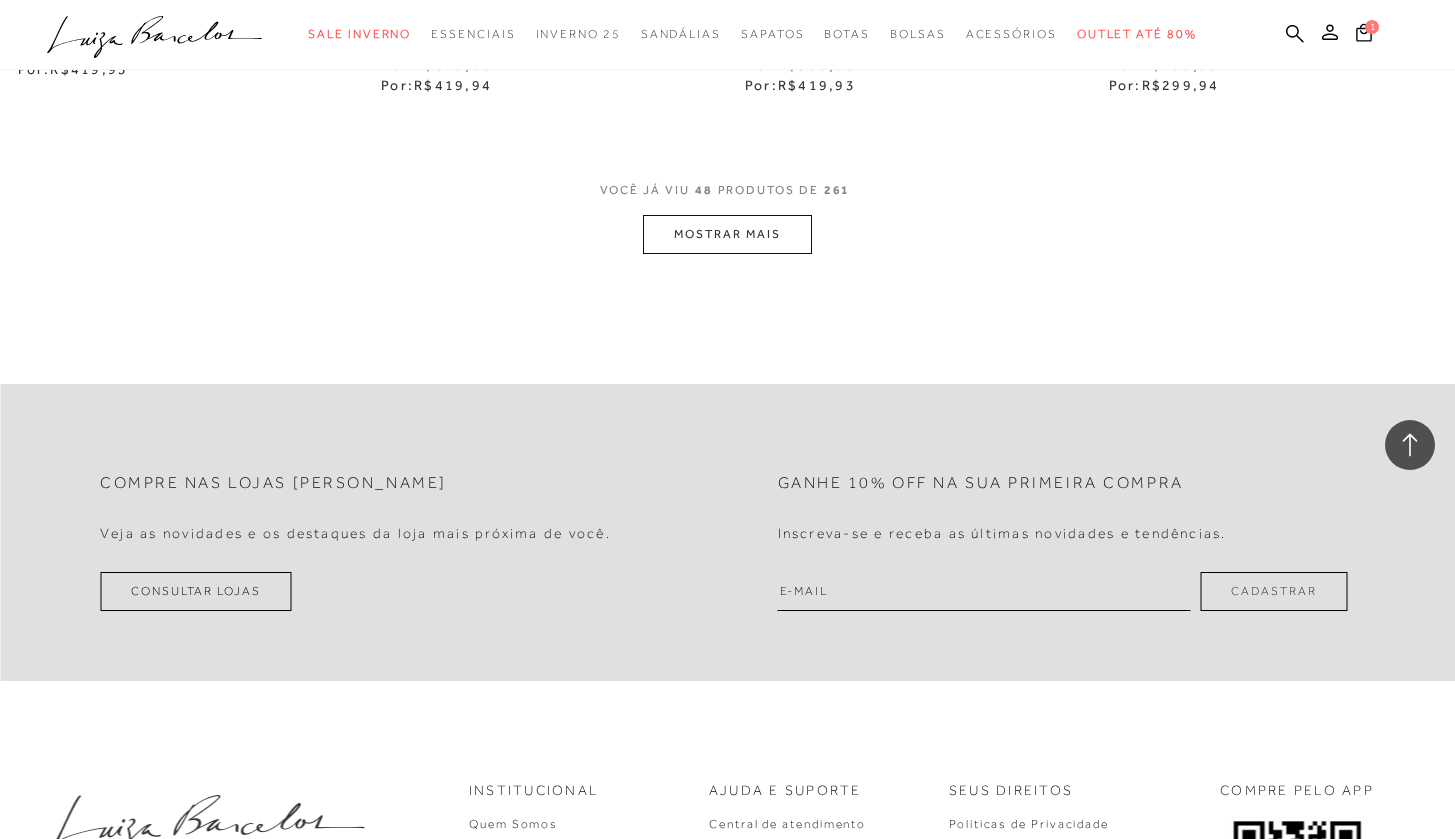click on "MOSTRAR MAIS" at bounding box center [727, 234] 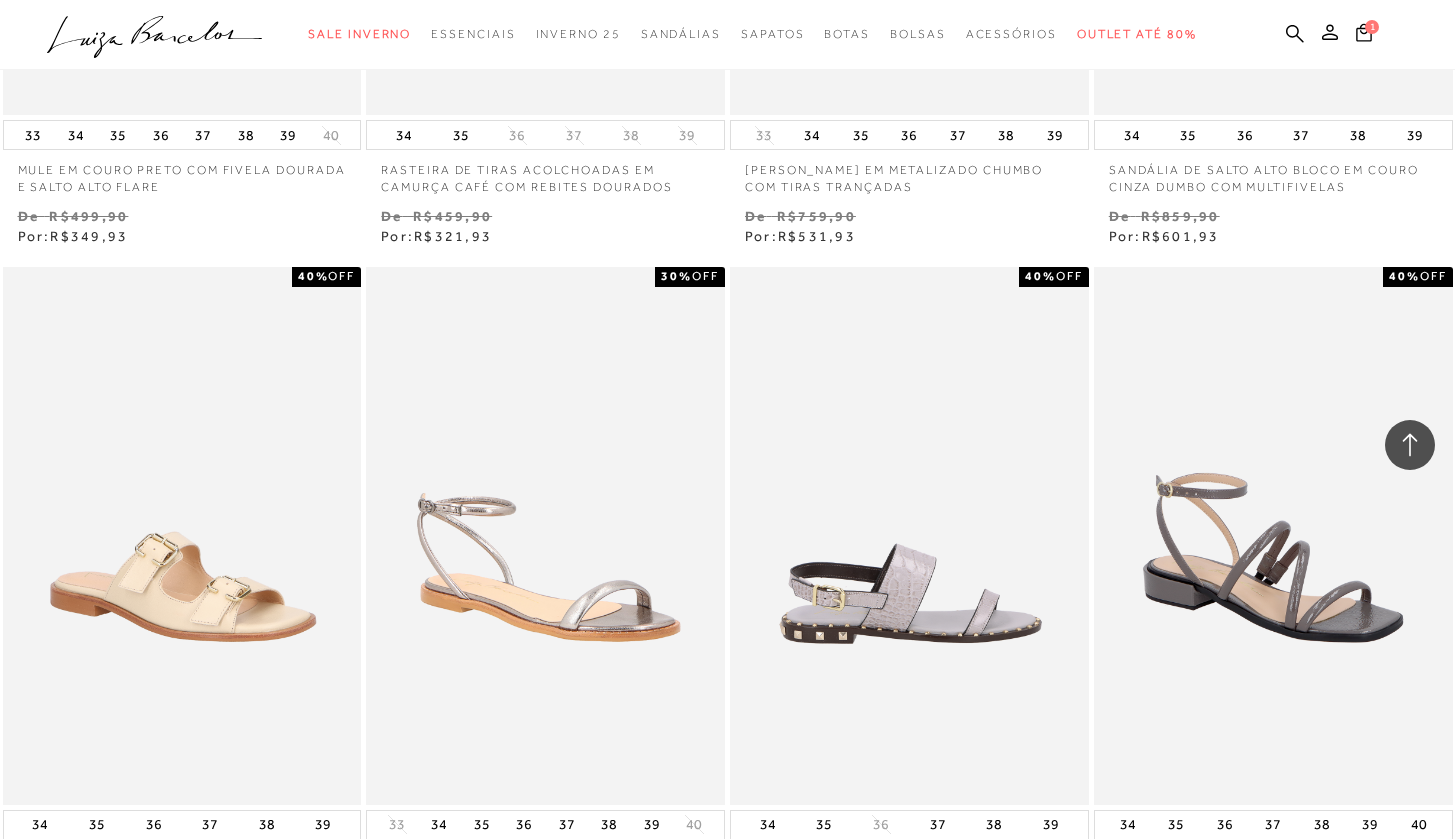 scroll, scrollTop: 12284, scrollLeft: 0, axis: vertical 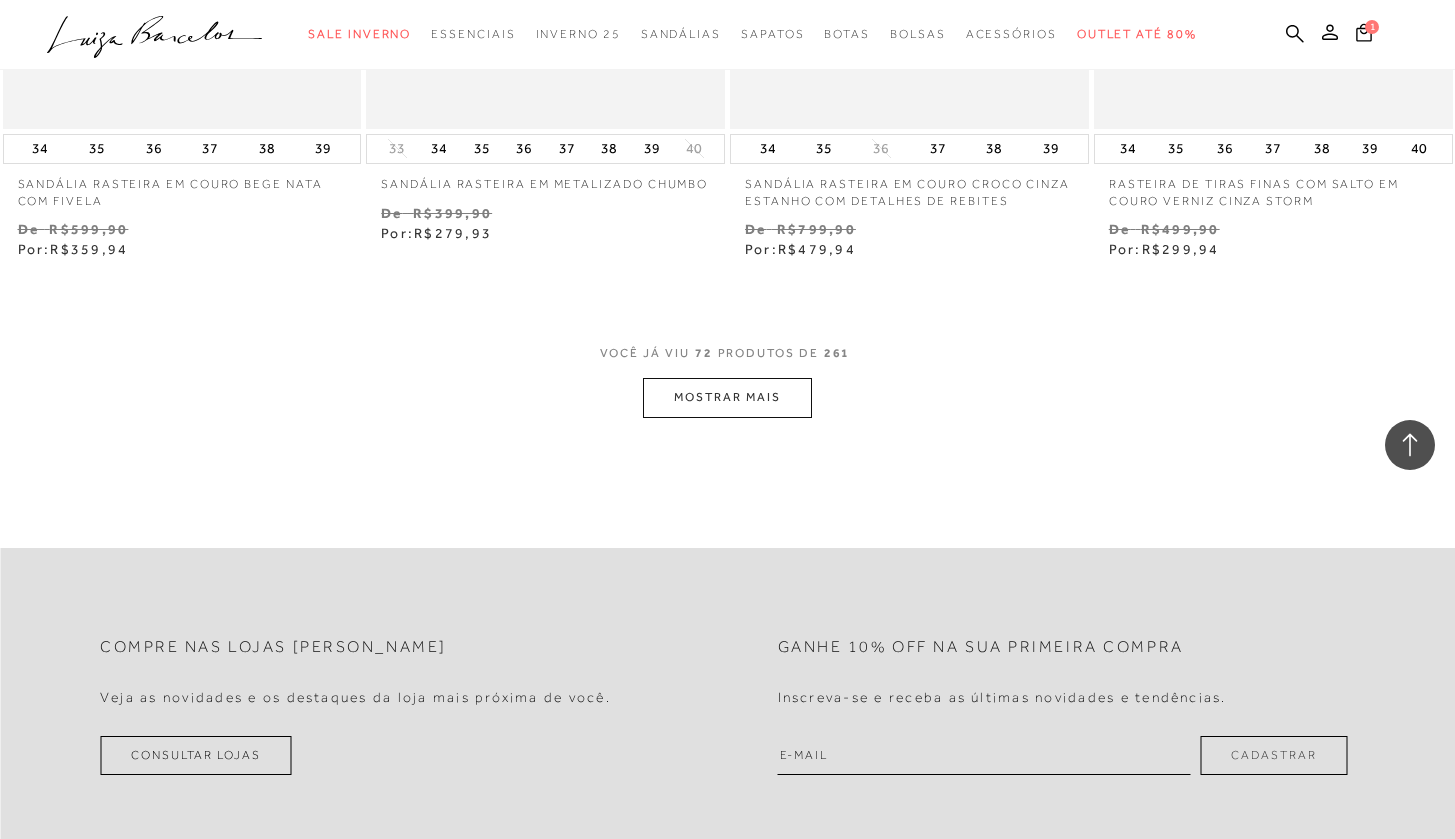 click on "MOSTRAR MAIS" at bounding box center (727, 397) 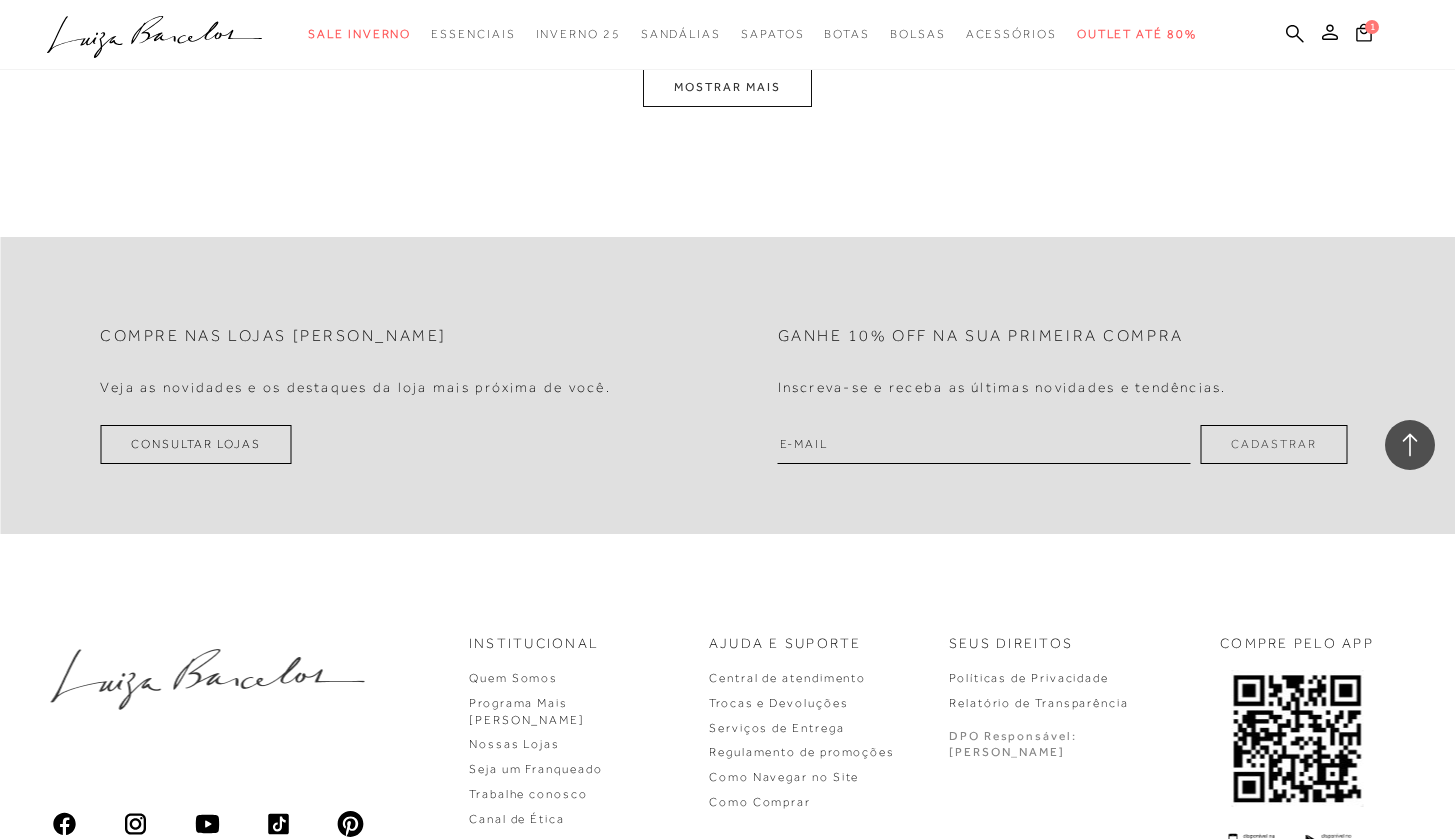 scroll, scrollTop: 16061, scrollLeft: 0, axis: vertical 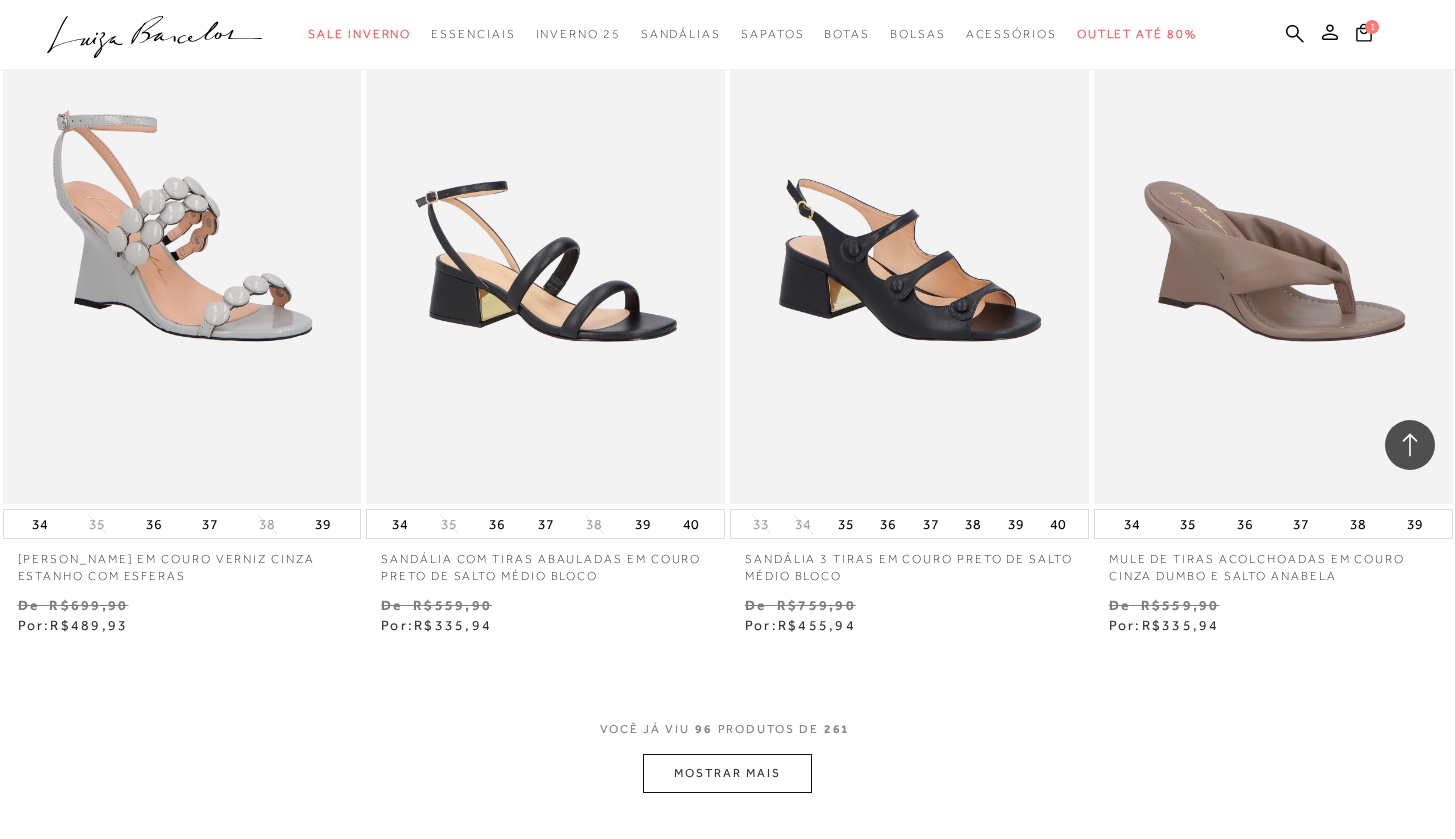 click on "MOSTRAR MAIS" at bounding box center [727, 773] 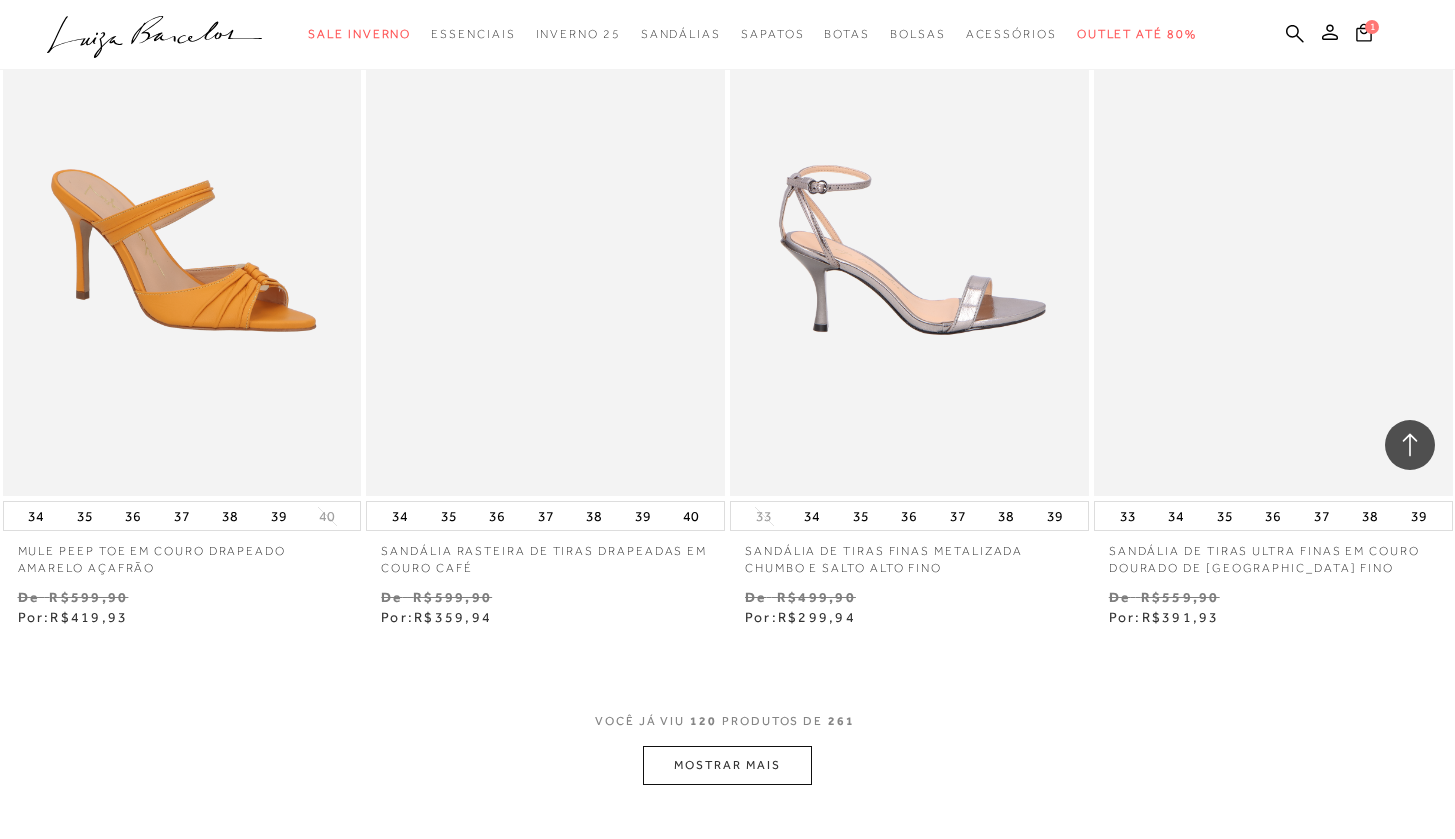 scroll, scrollTop: 20441, scrollLeft: 0, axis: vertical 